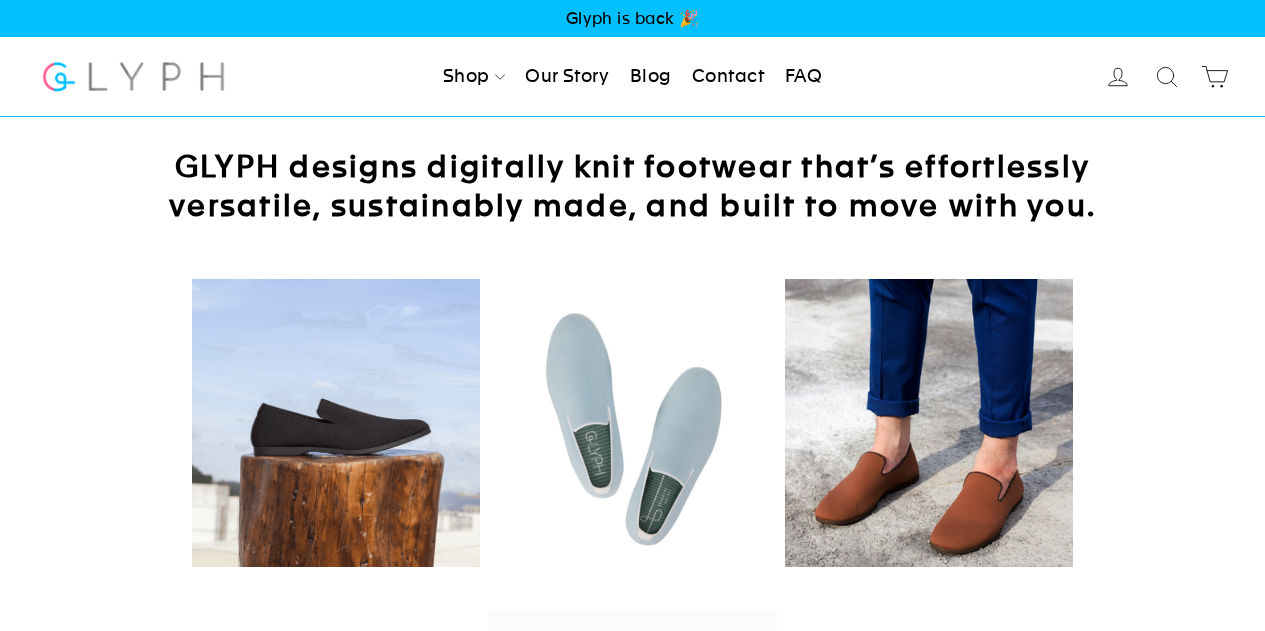 scroll, scrollTop: 0, scrollLeft: 0, axis: both 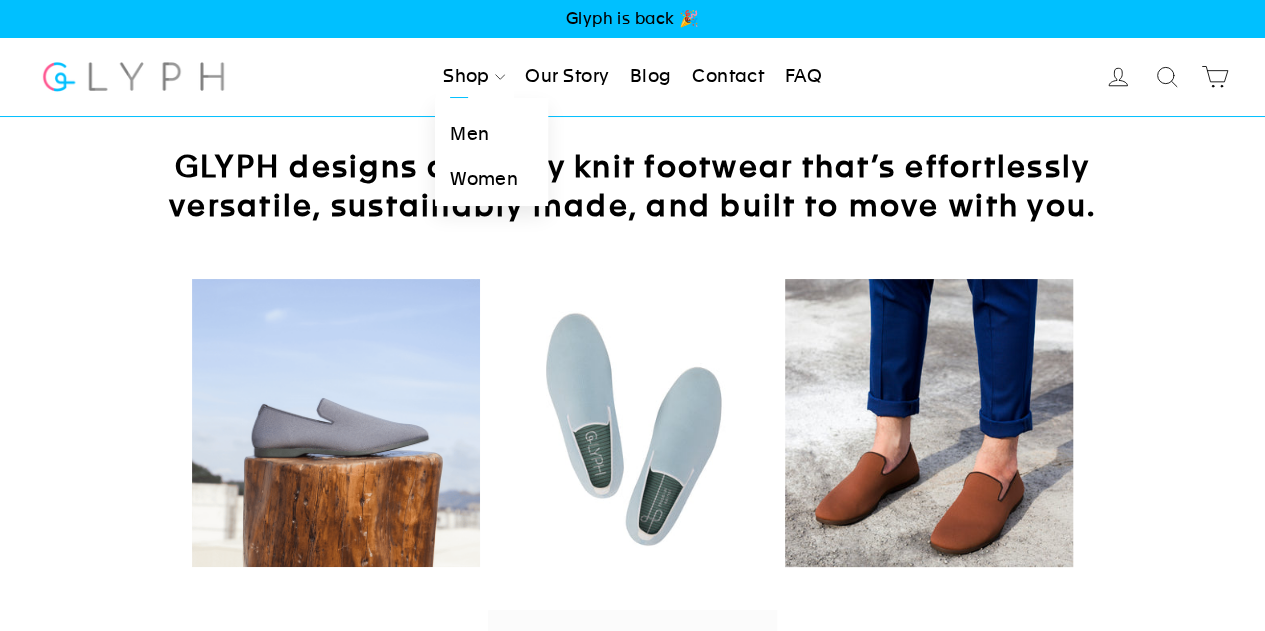 click on "Men" at bounding box center (491, 134) 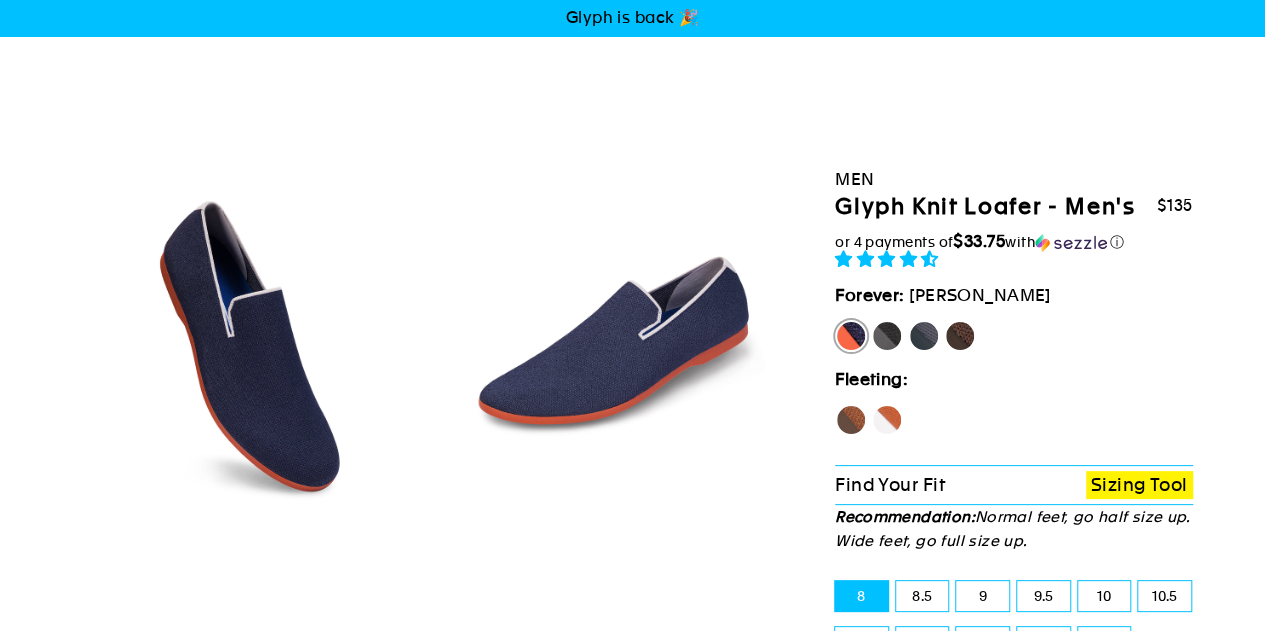 scroll, scrollTop: 300, scrollLeft: 0, axis: vertical 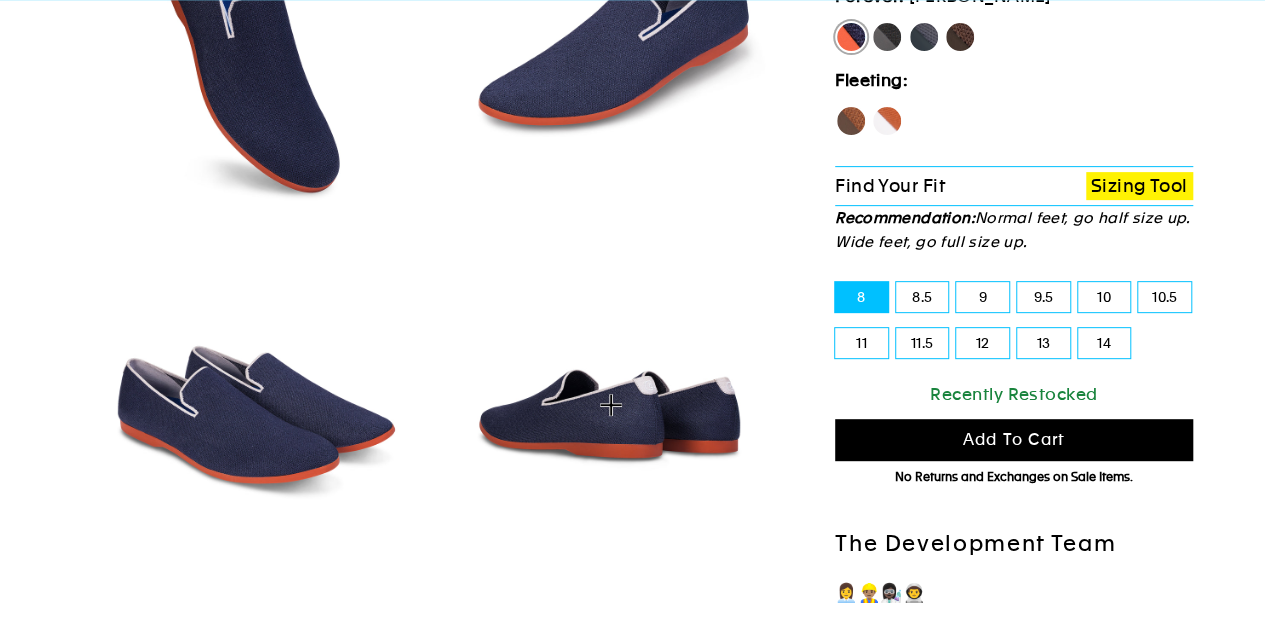 select on "highest-rating" 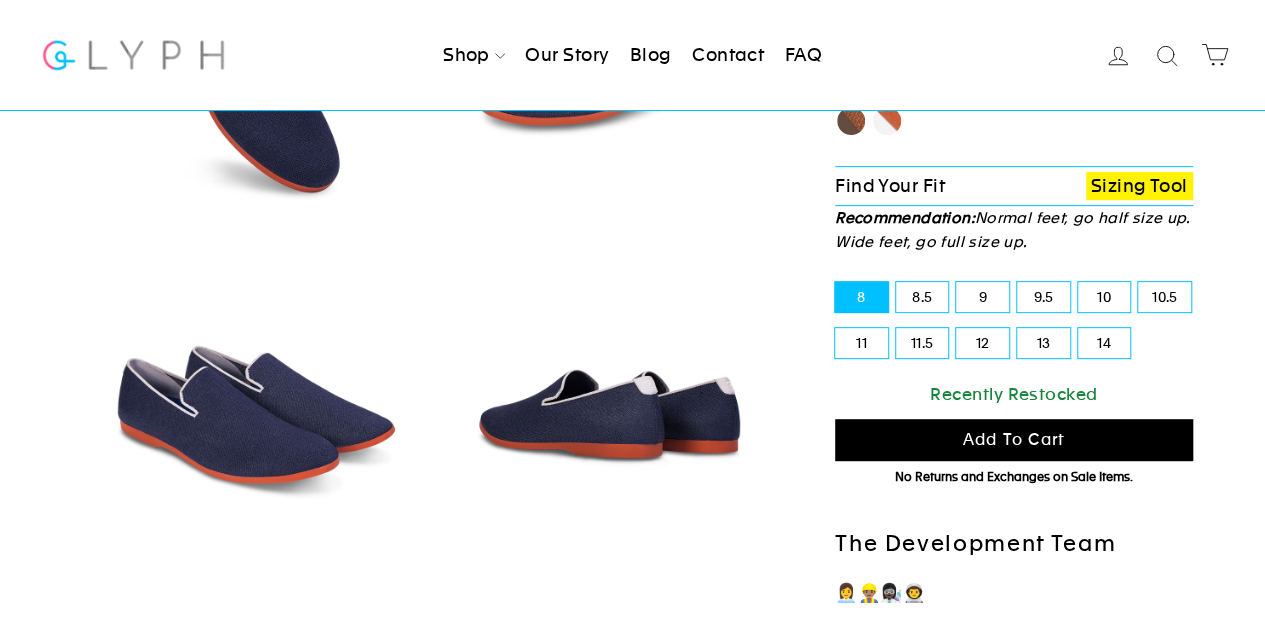 scroll, scrollTop: 0, scrollLeft: 0, axis: both 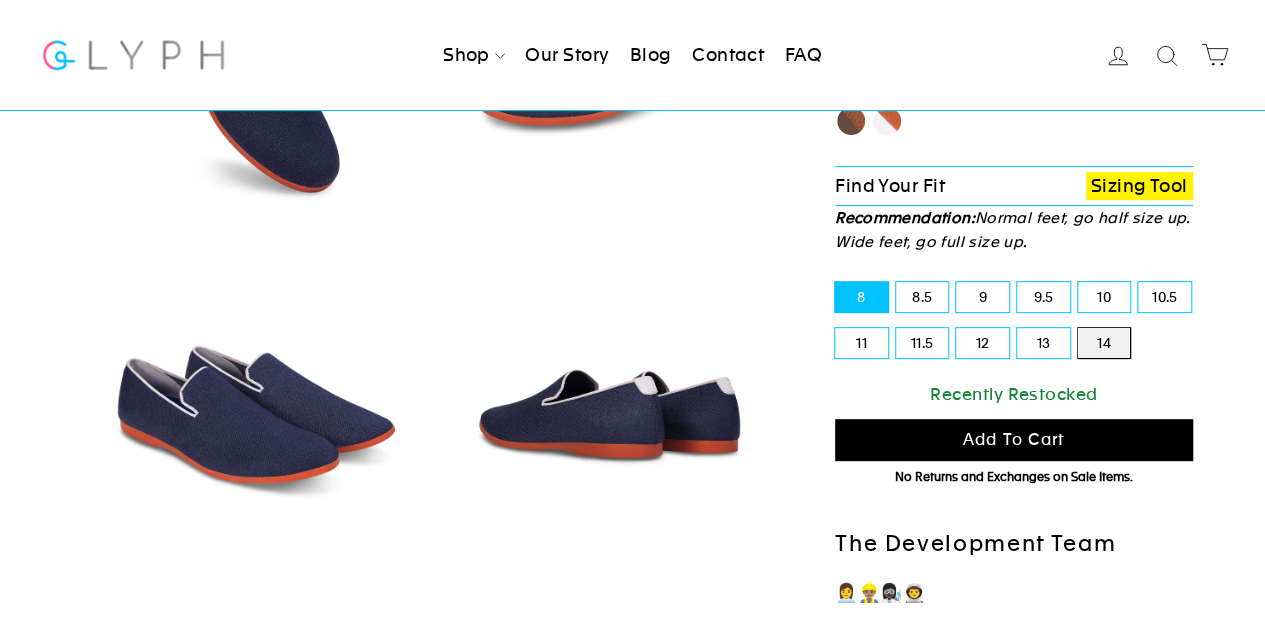 click on "14" at bounding box center (1078, 328) 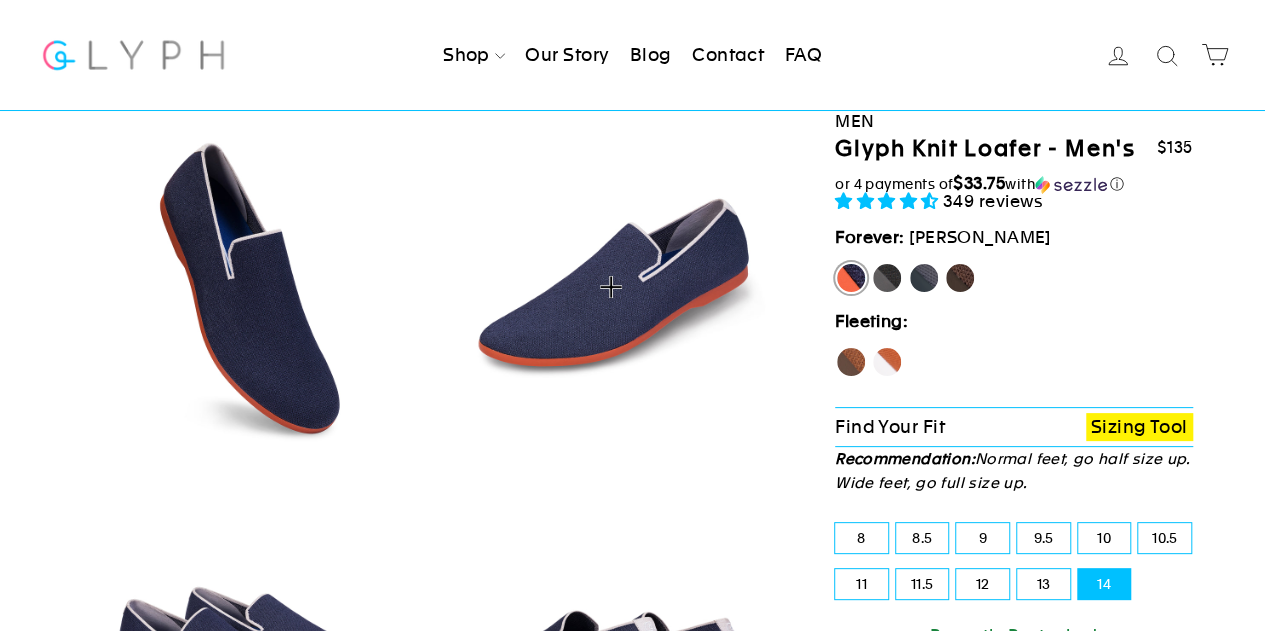 scroll, scrollTop: 0, scrollLeft: 0, axis: both 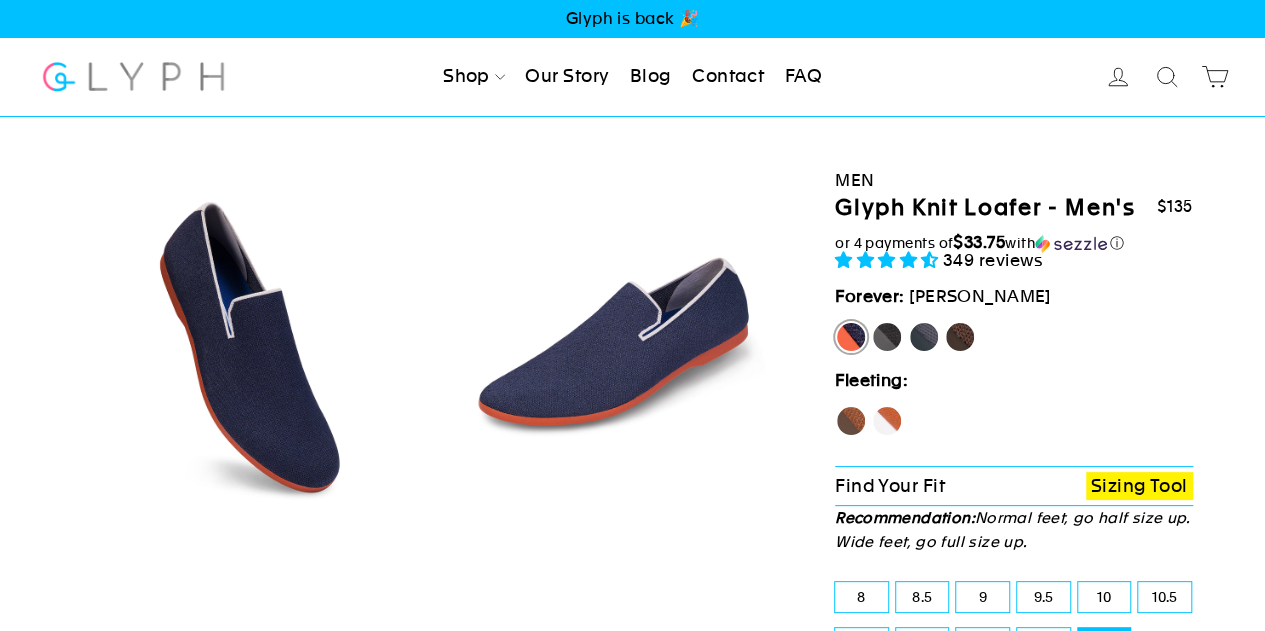 click on "Mustang" at bounding box center (960, 337) 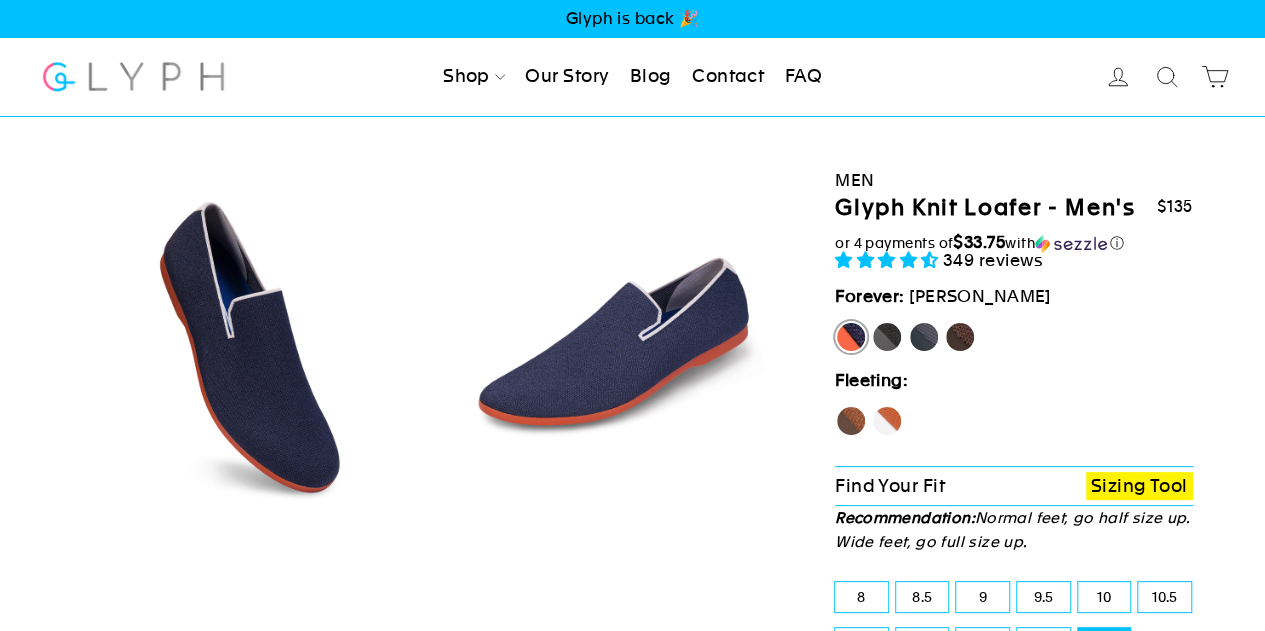 radio on "true" 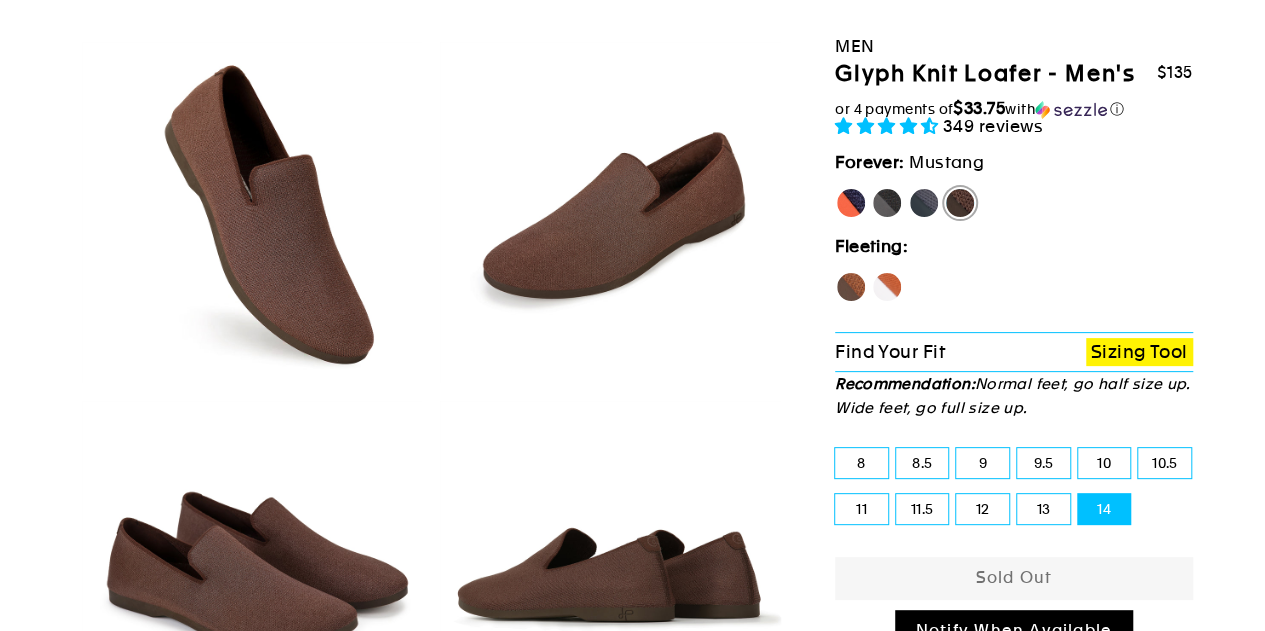 scroll, scrollTop: 0, scrollLeft: 0, axis: both 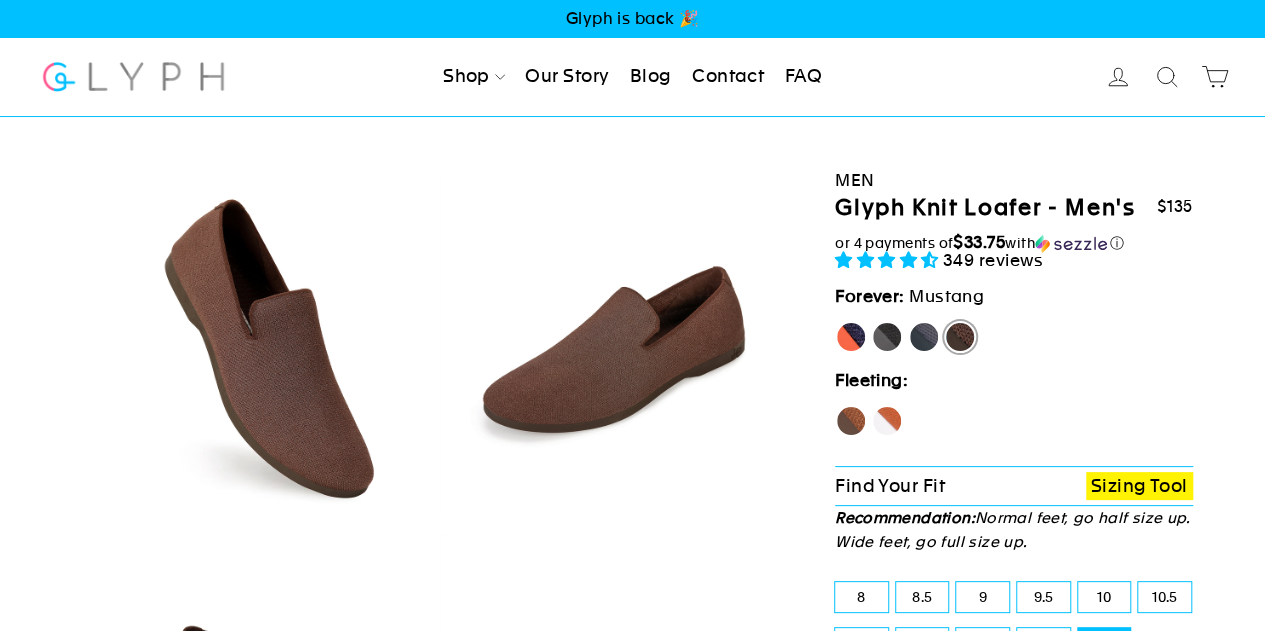 click on "Rhino" at bounding box center [924, 337] 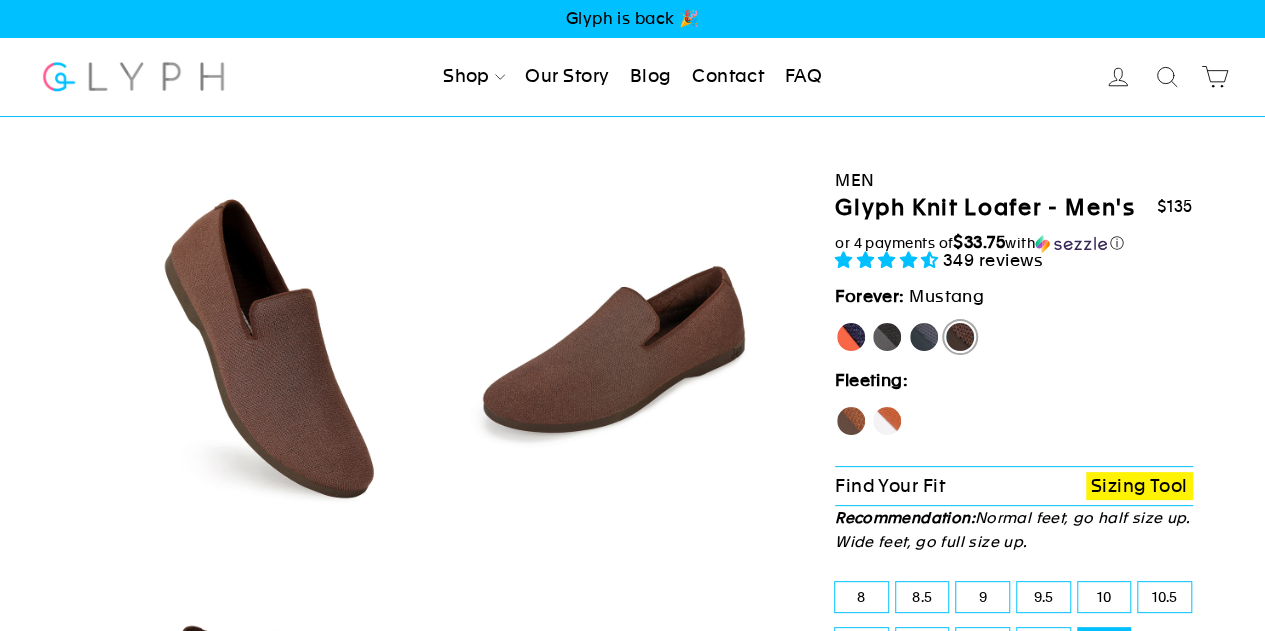 click on "Rhino" at bounding box center (908, 321) 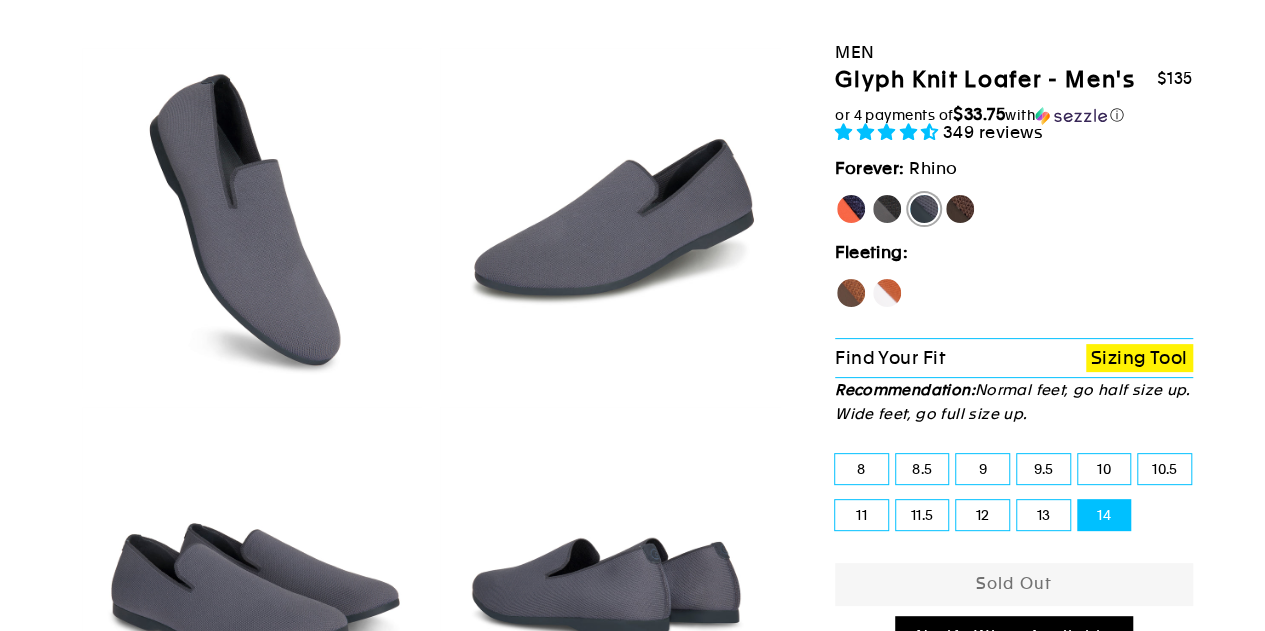 scroll, scrollTop: 200, scrollLeft: 0, axis: vertical 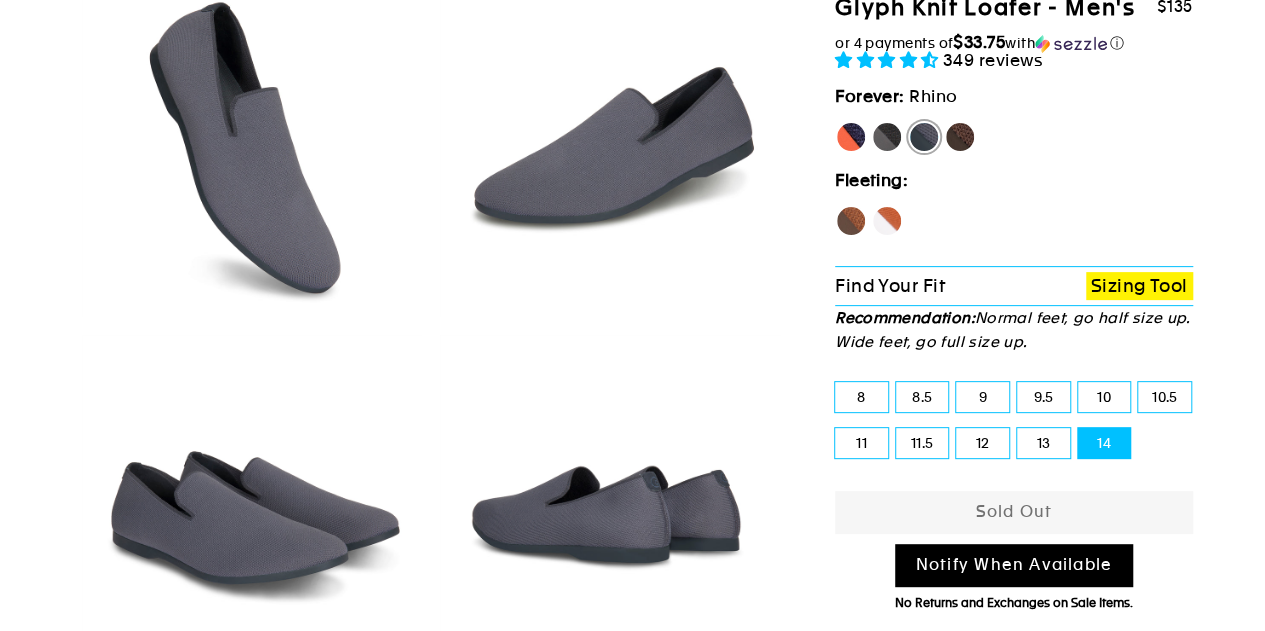 click on "Panther" at bounding box center (887, 137) 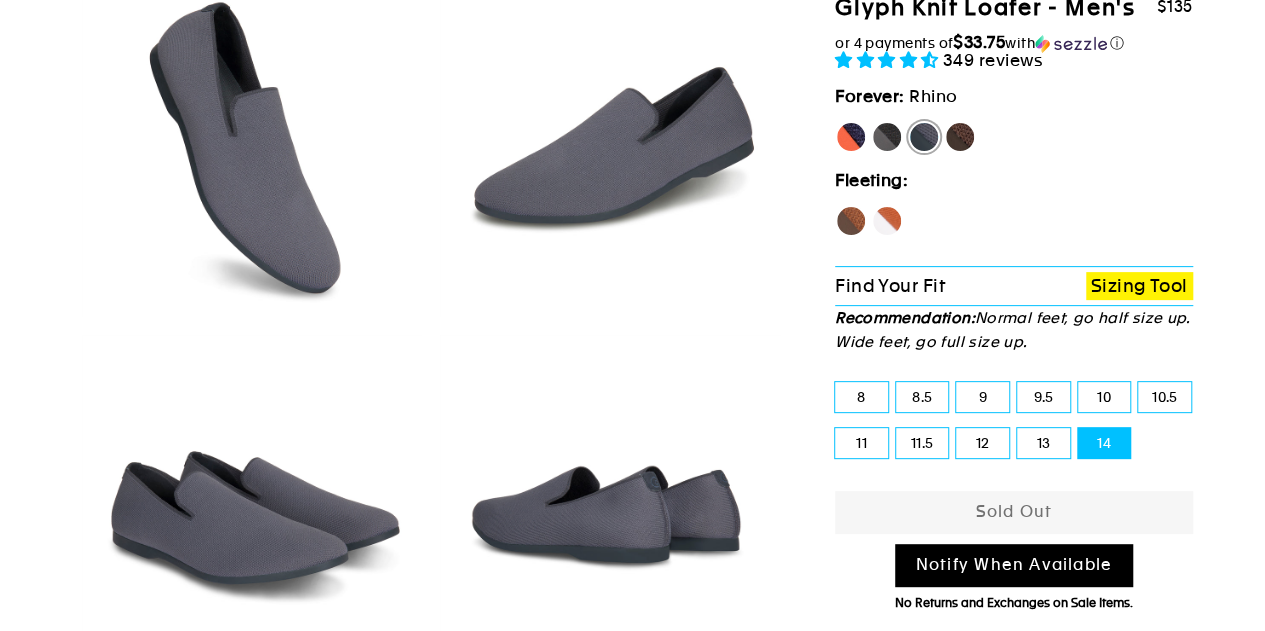 click on "Panther" at bounding box center (871, 121) 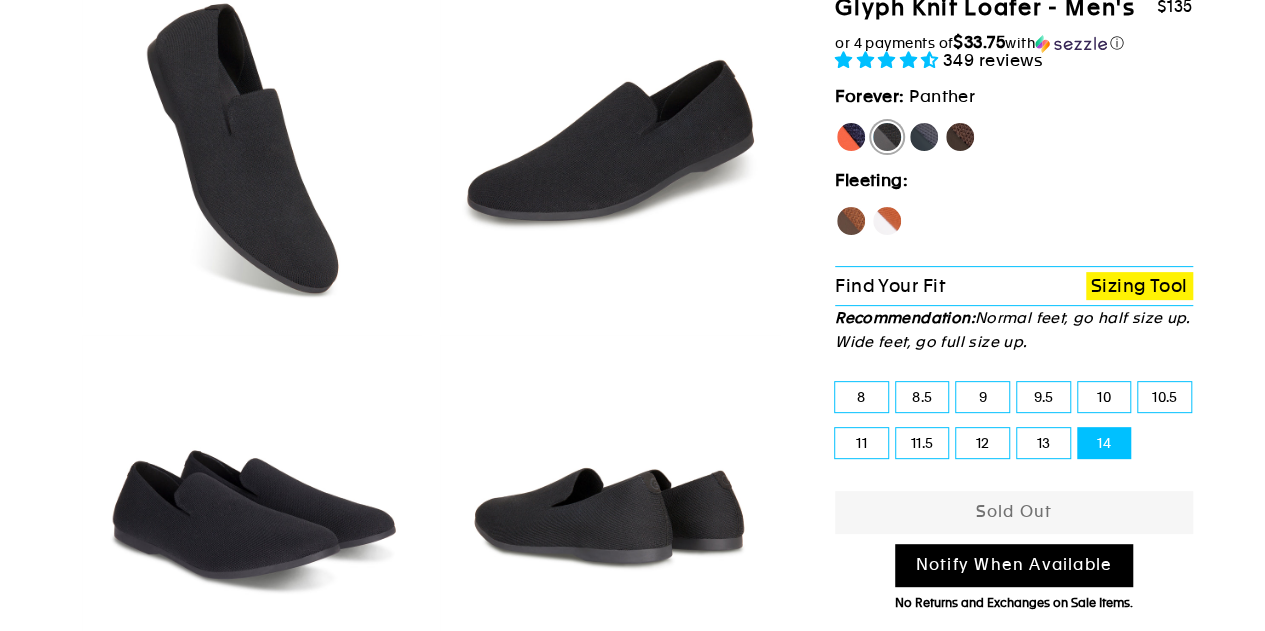 click on "Fox" at bounding box center [887, 221] 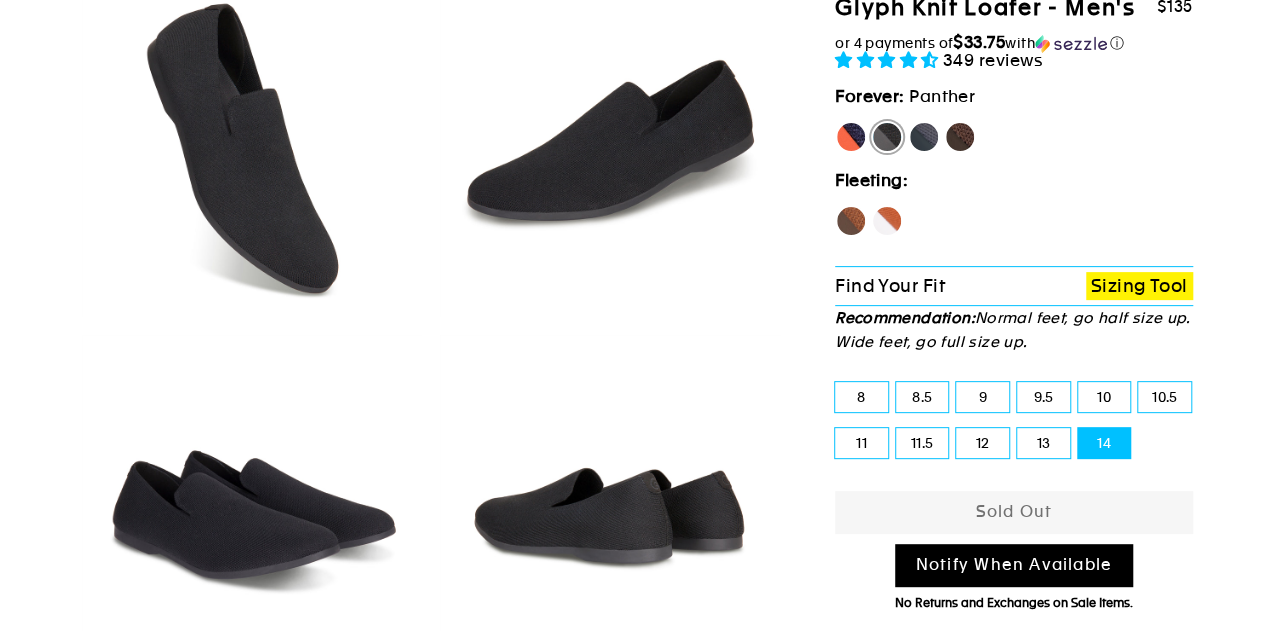 radio on "true" 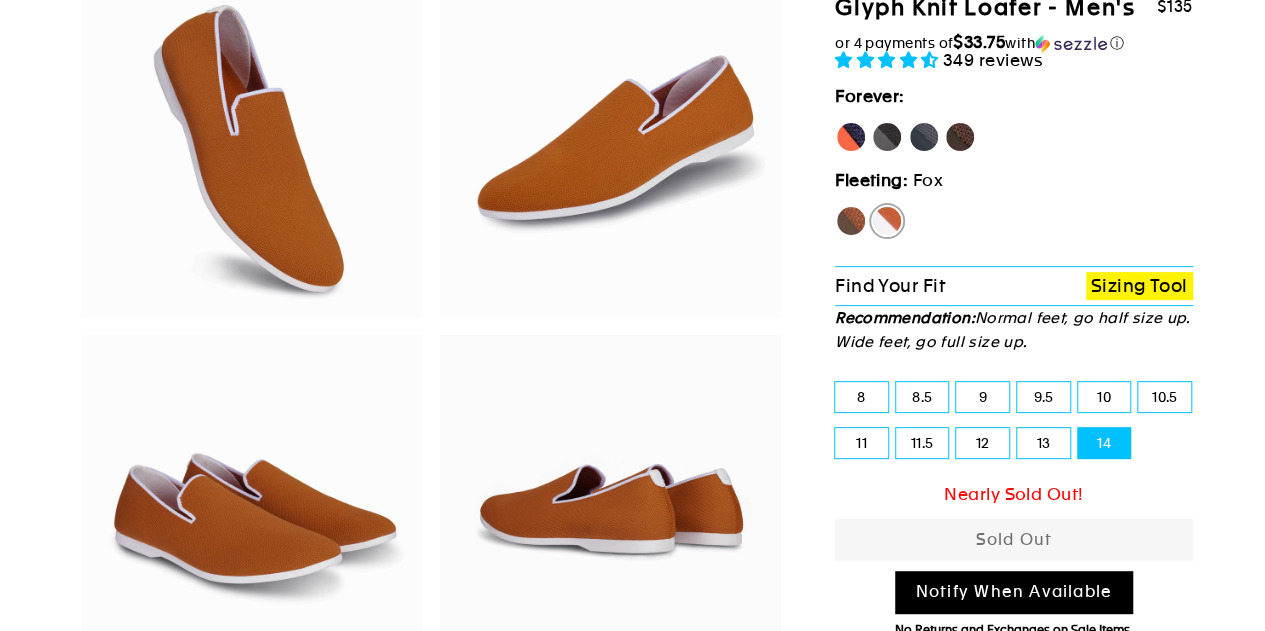 click on "13" at bounding box center (1043, 443) 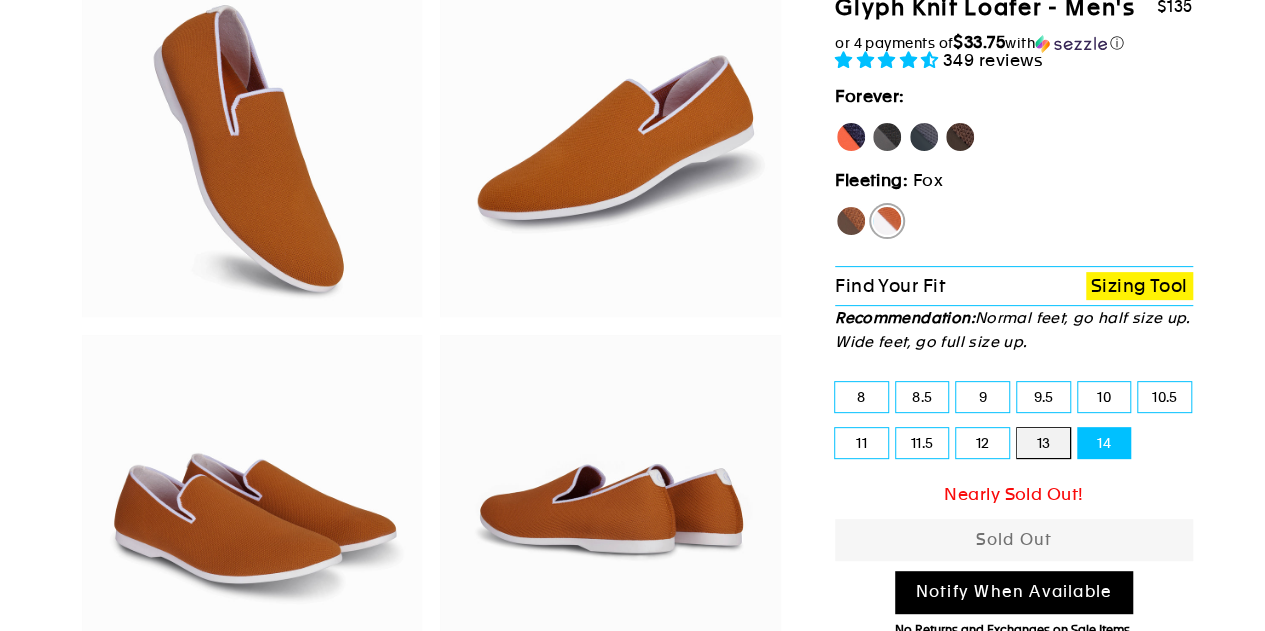 click on "13" at bounding box center [1017, 428] 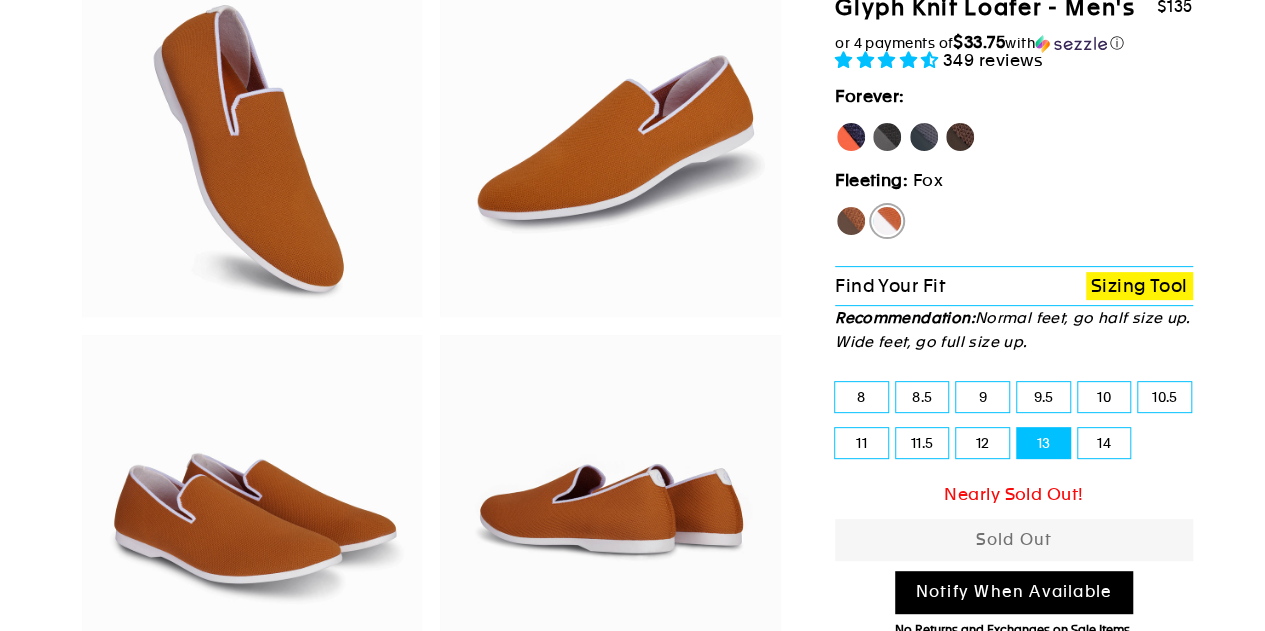 click on "14" at bounding box center [1104, 443] 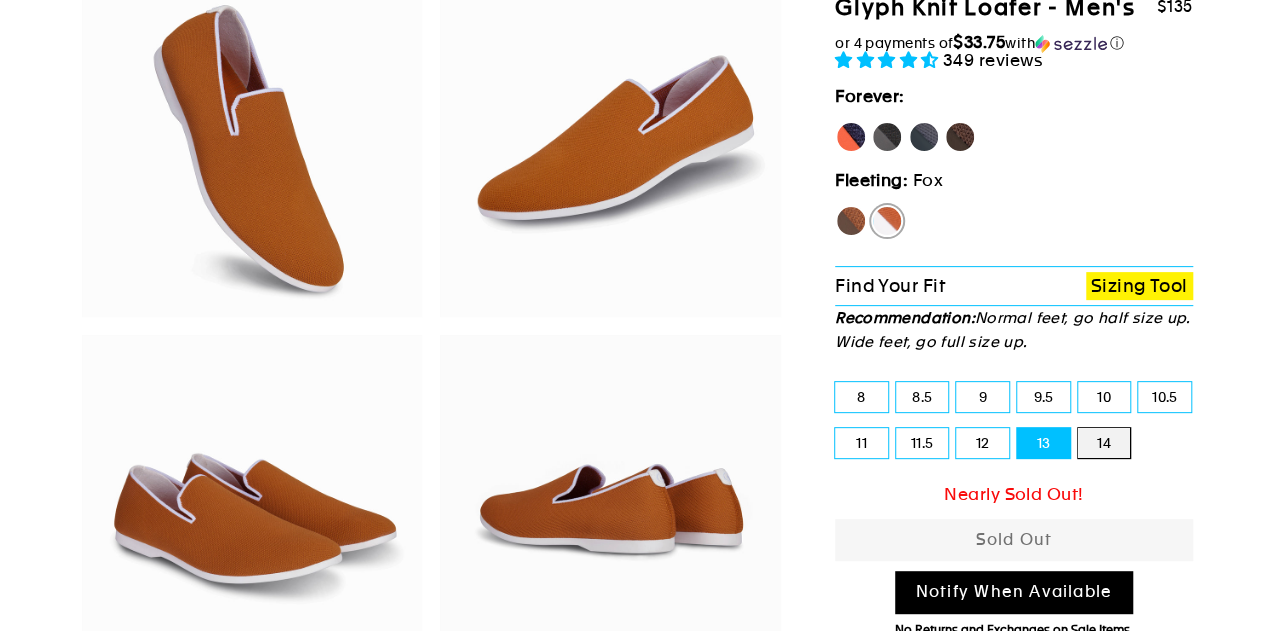 click on "14" at bounding box center (1078, 428) 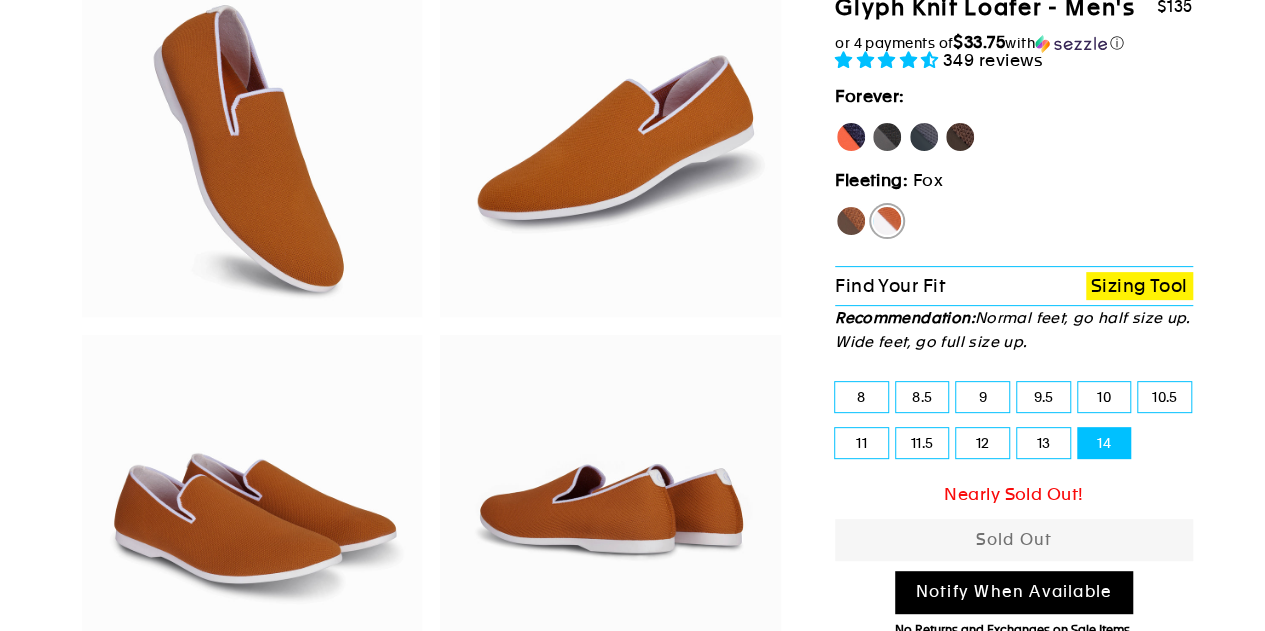 click on "Hawk" at bounding box center (851, 221) 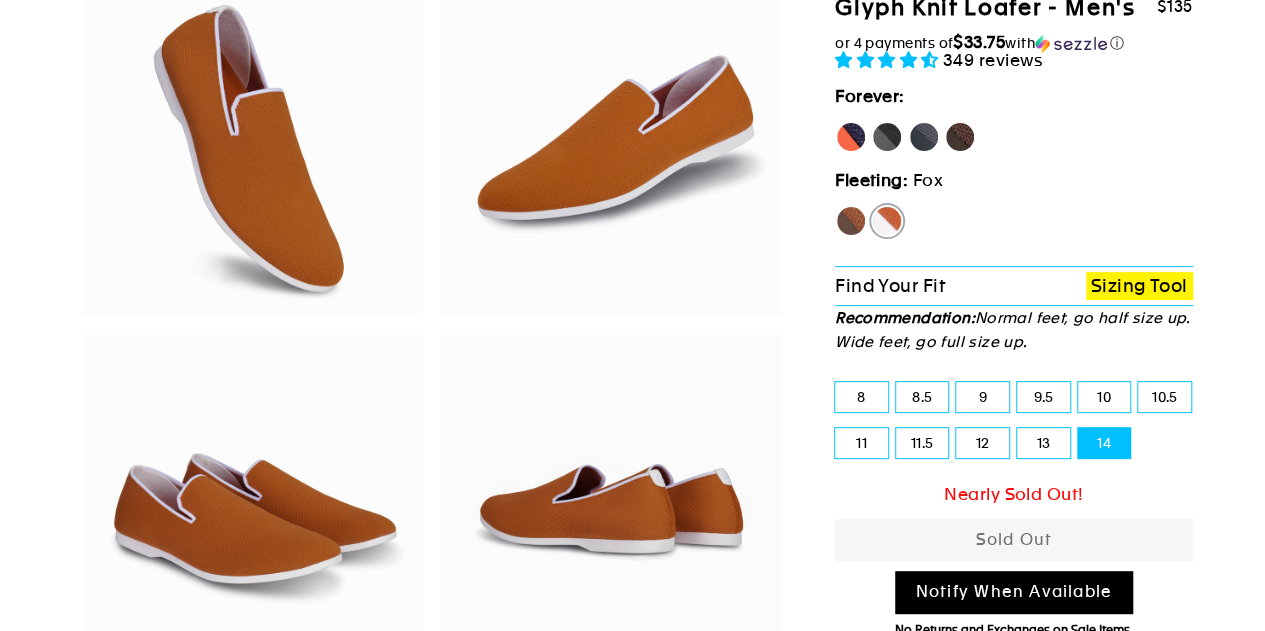 click on "Hawk" at bounding box center [835, 205] 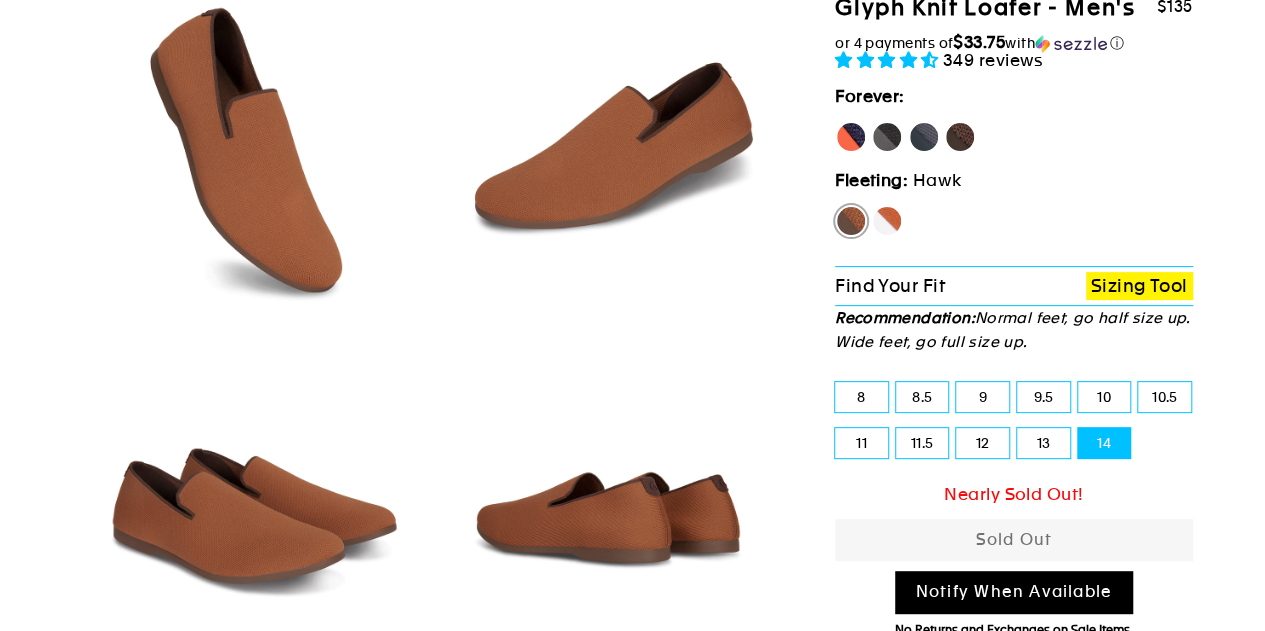 click on "Fox" at bounding box center [887, 221] 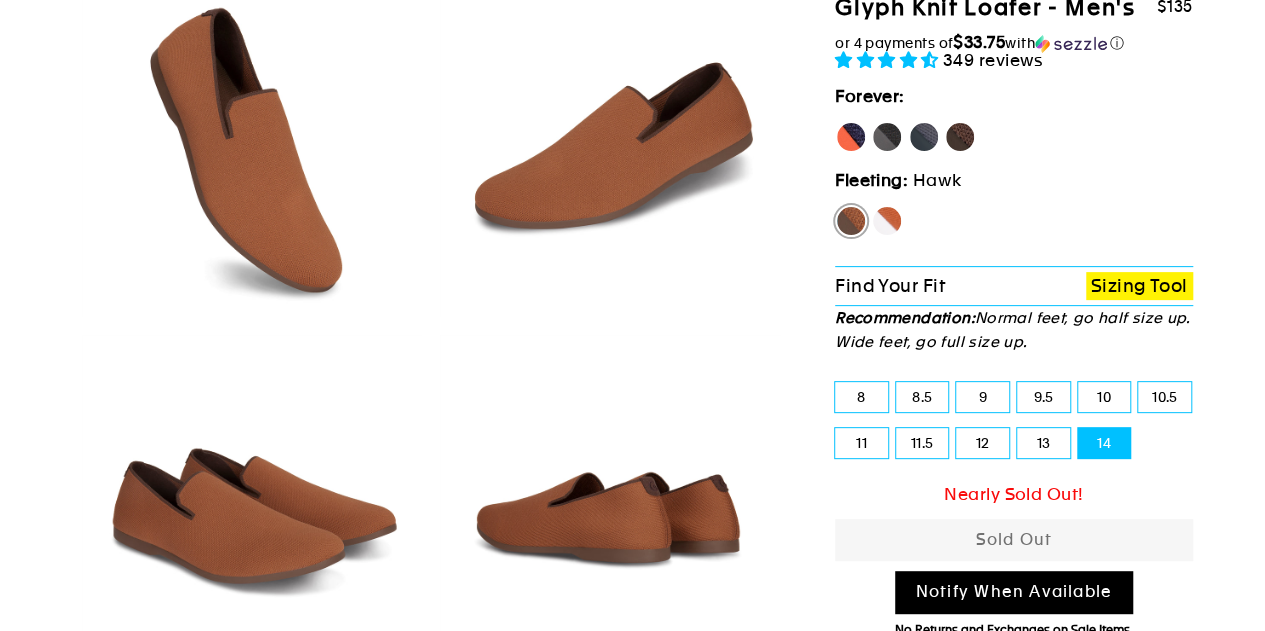 click on "Fox" at bounding box center [871, 205] 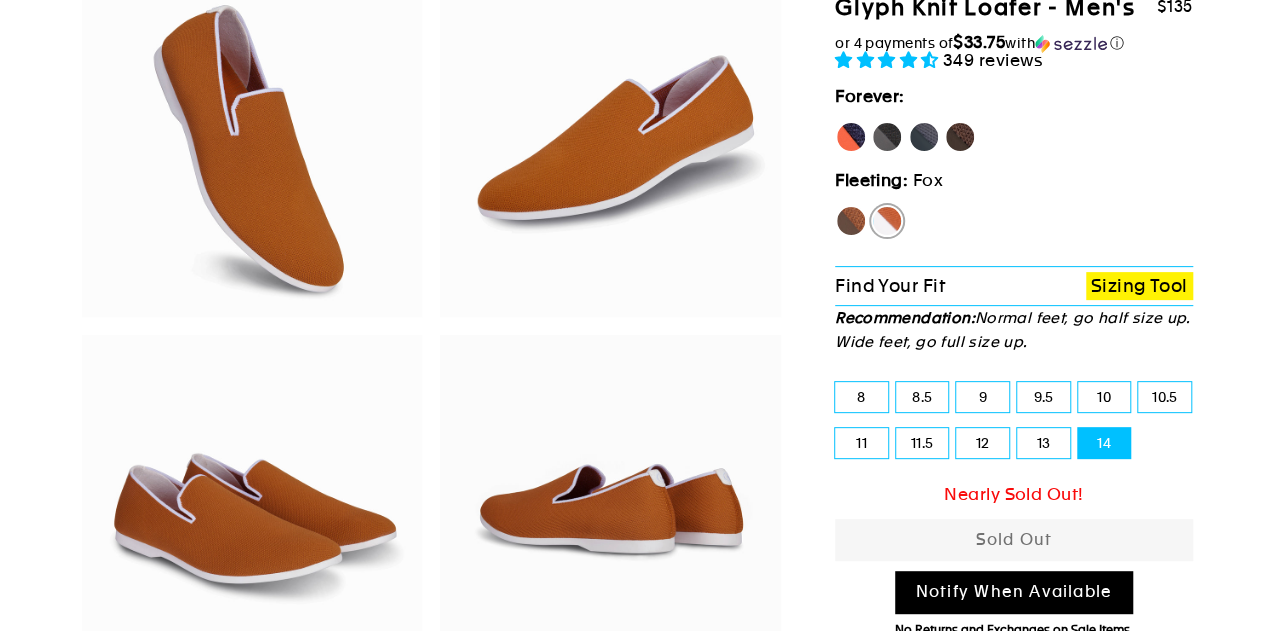 click on "Hawk
Fox" at bounding box center [1014, 225] 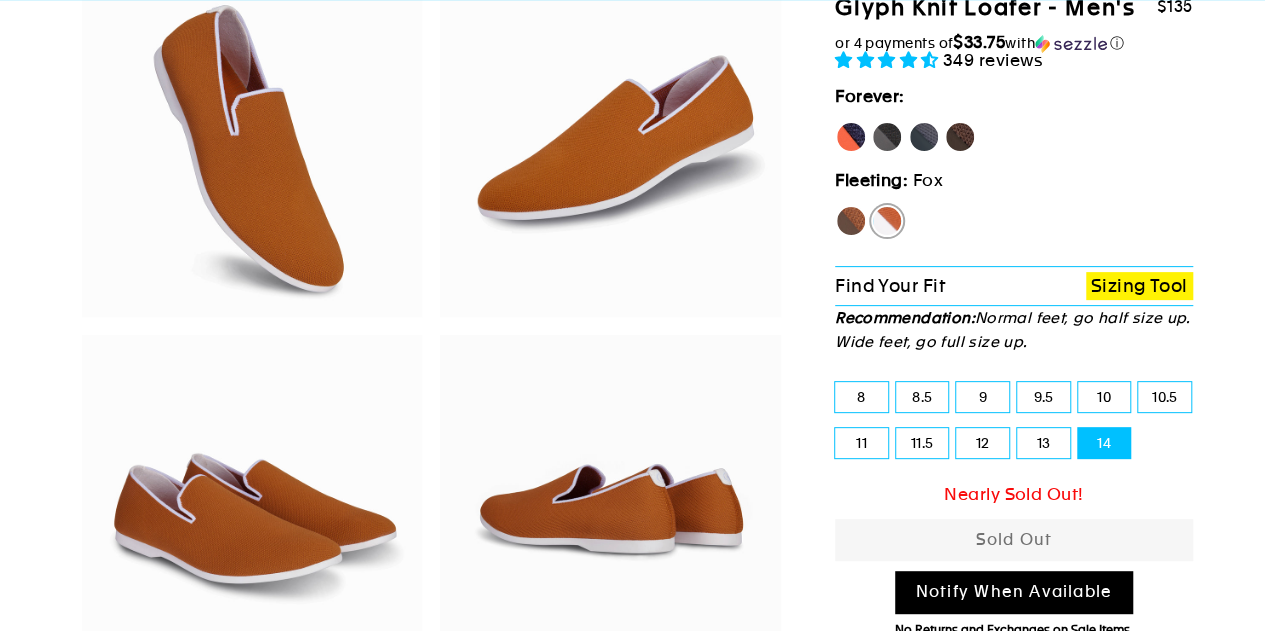 scroll, scrollTop: 400, scrollLeft: 0, axis: vertical 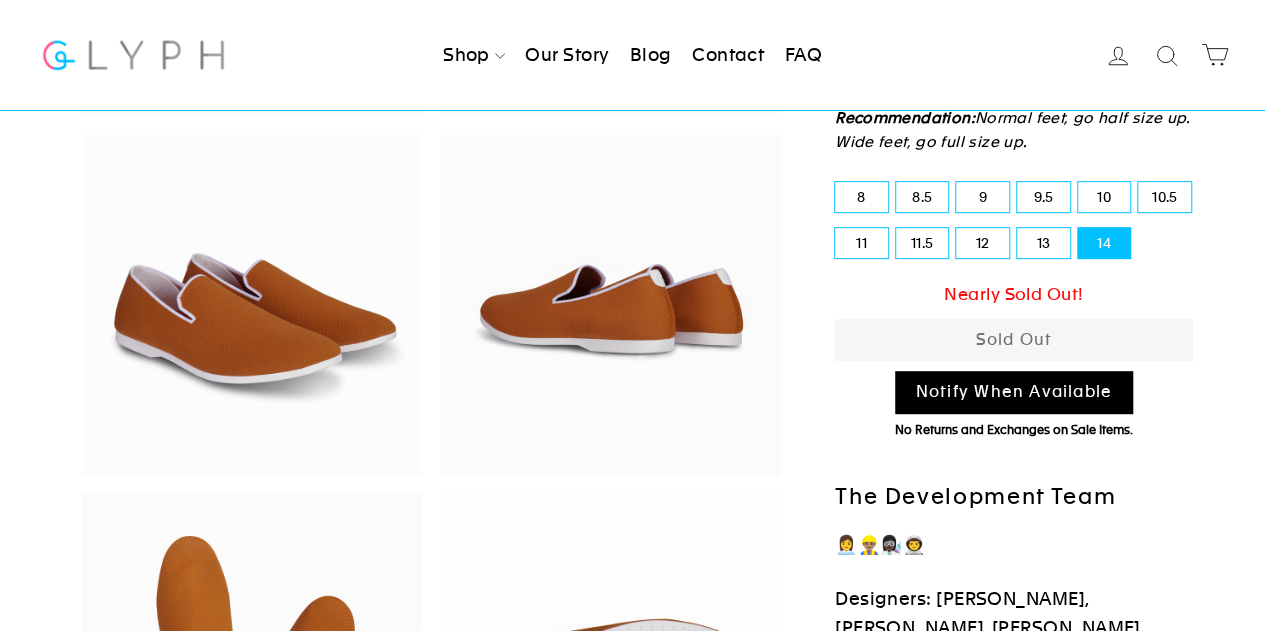 click on "Notify When Available" at bounding box center [1014, 392] 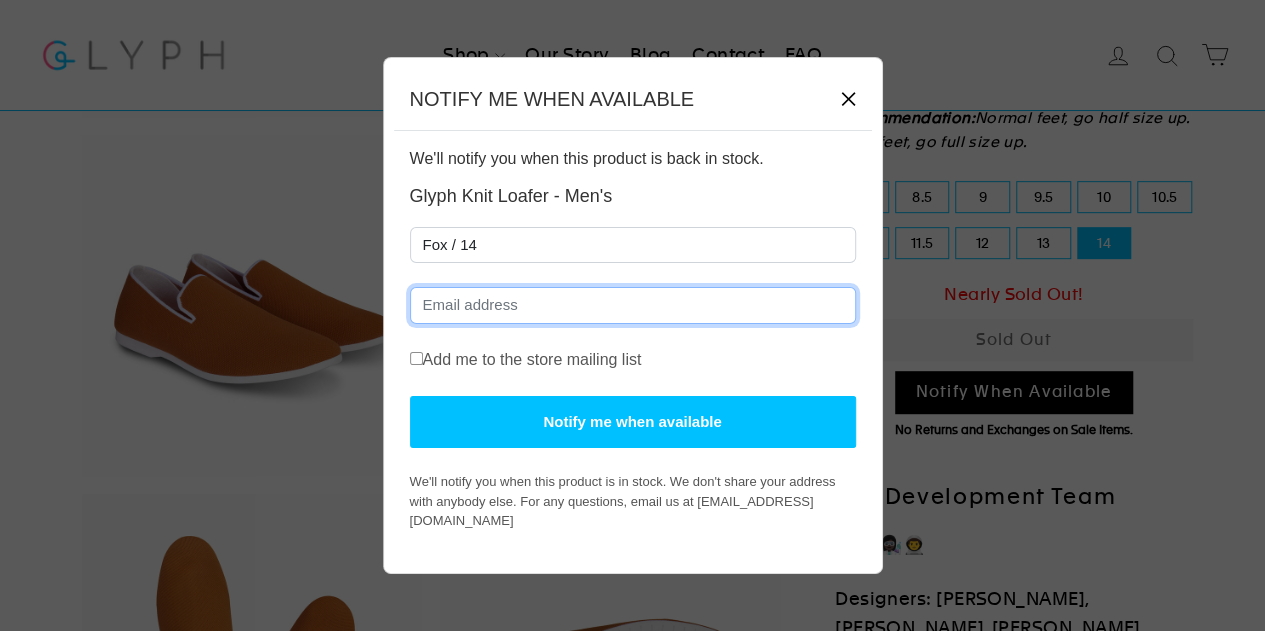 click at bounding box center [633, 305] 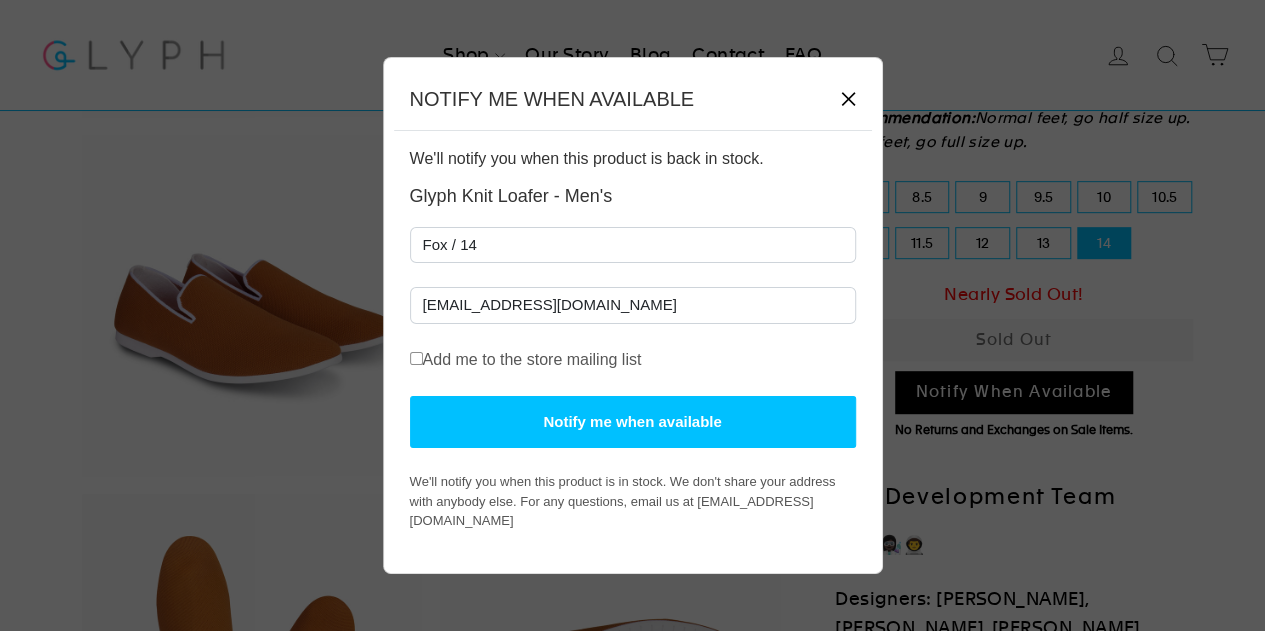 click on "Notify me when available" at bounding box center (633, 422) 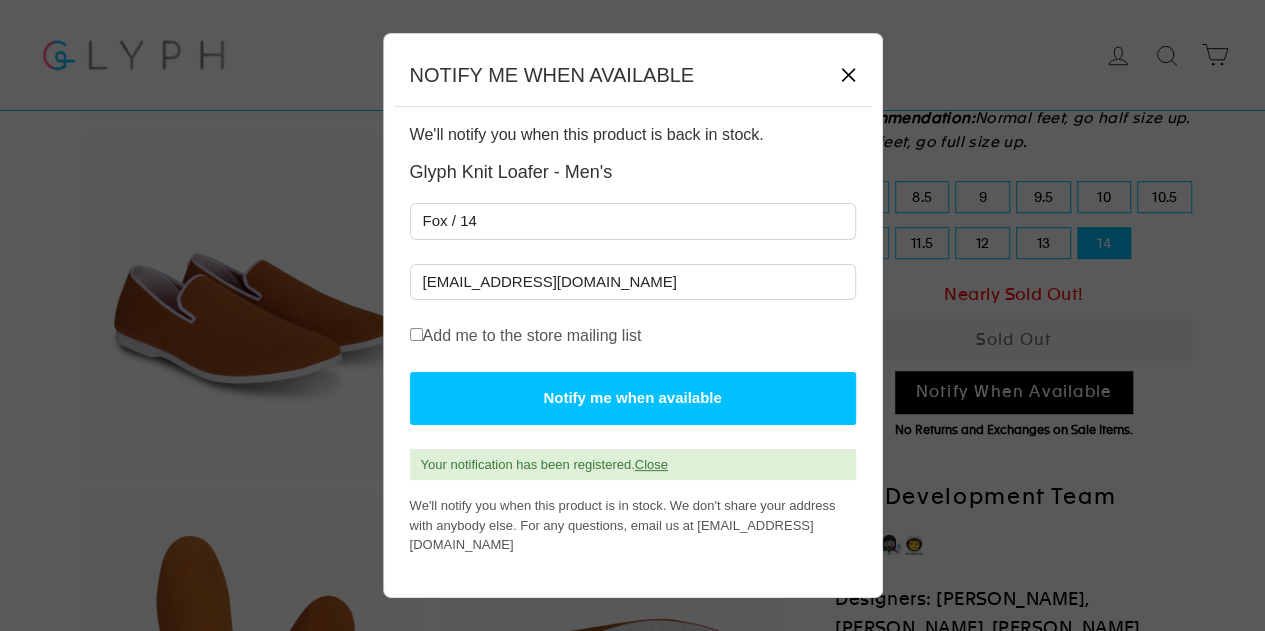 click on "✕" at bounding box center [848, 75] 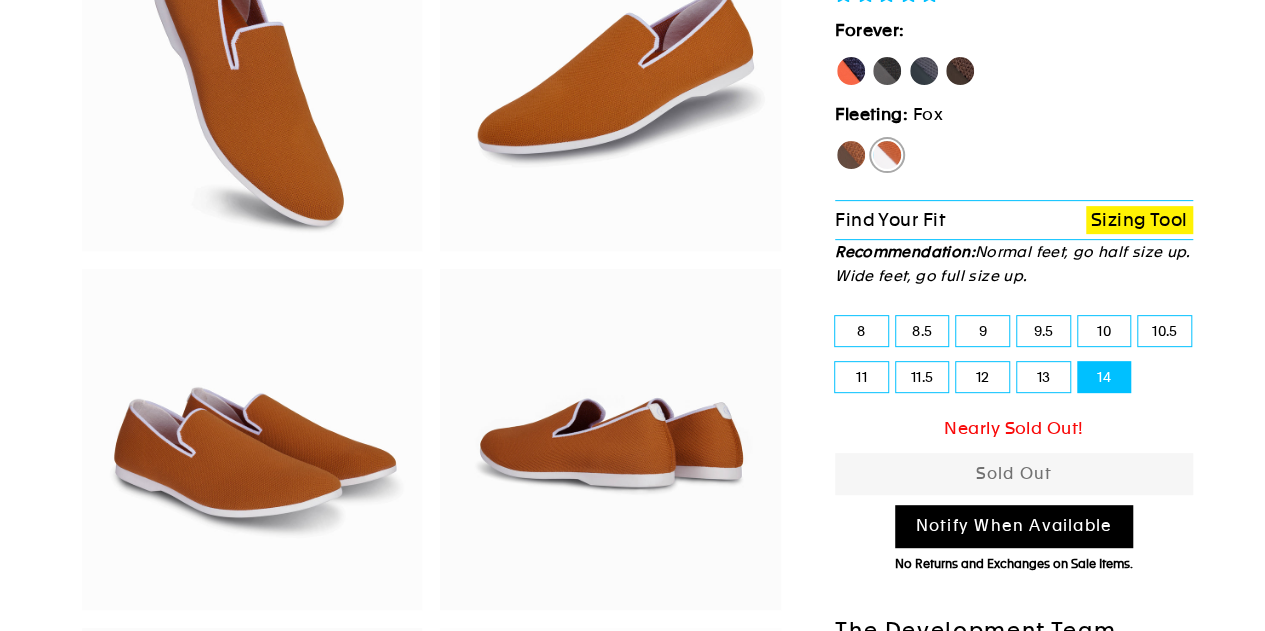 scroll, scrollTop: 100, scrollLeft: 0, axis: vertical 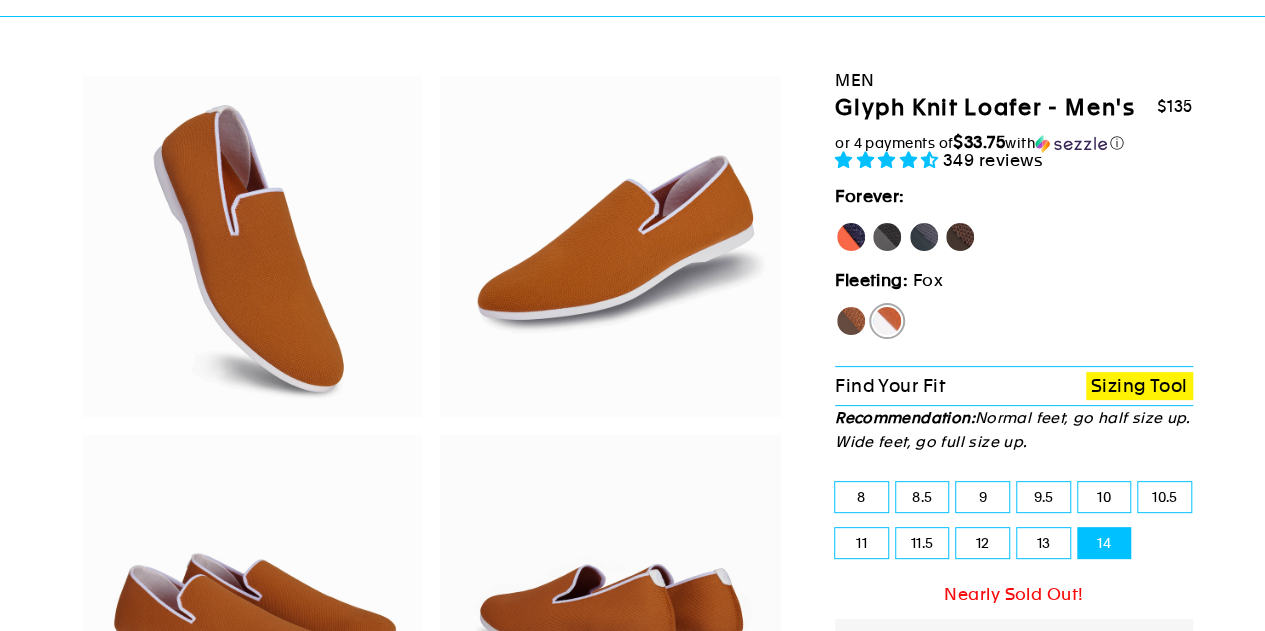 click on "Mustang" at bounding box center (960, 237) 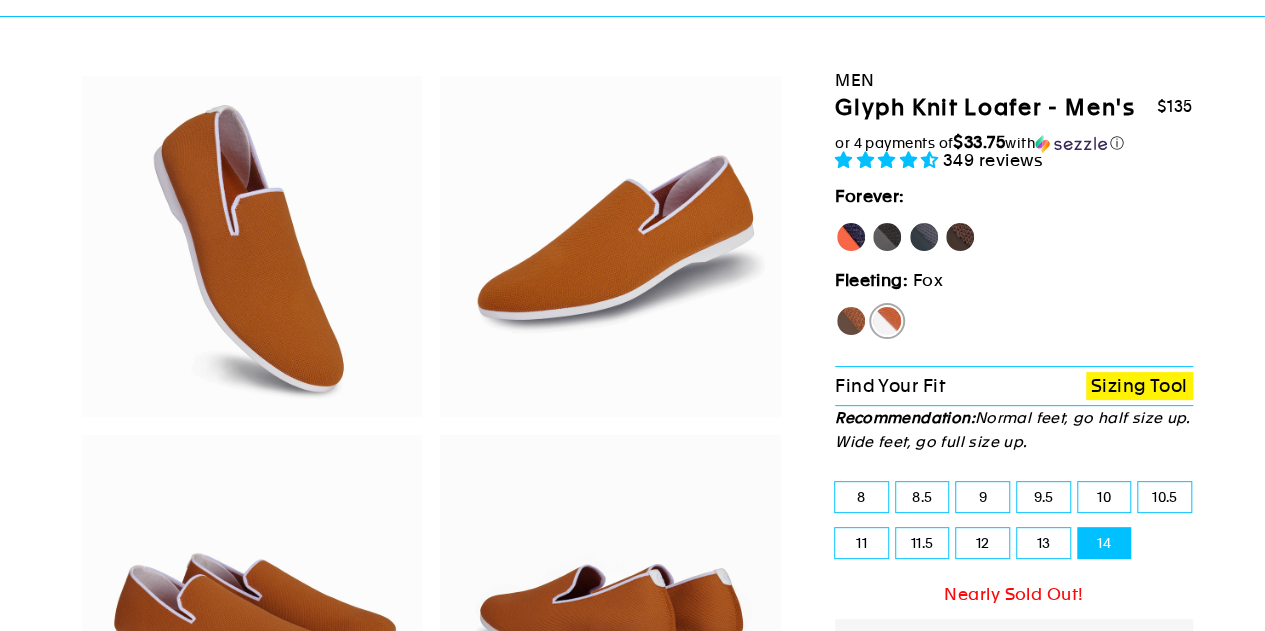 click on "Mustang" at bounding box center (944, 221) 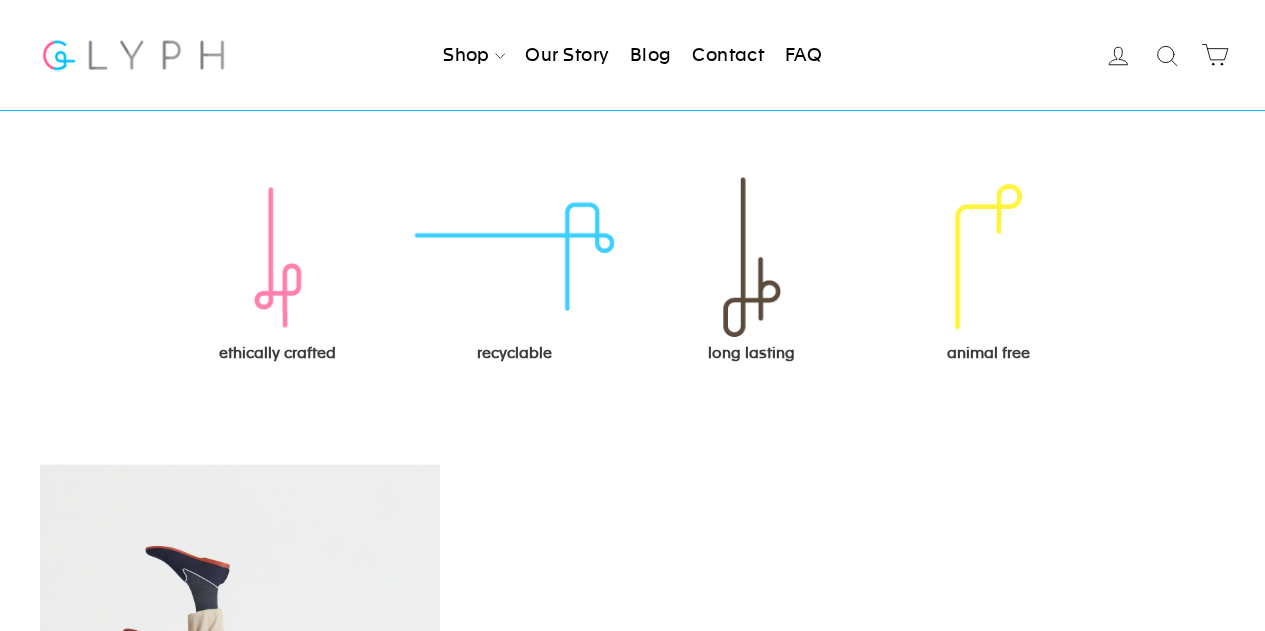 click at bounding box center [514, 257] 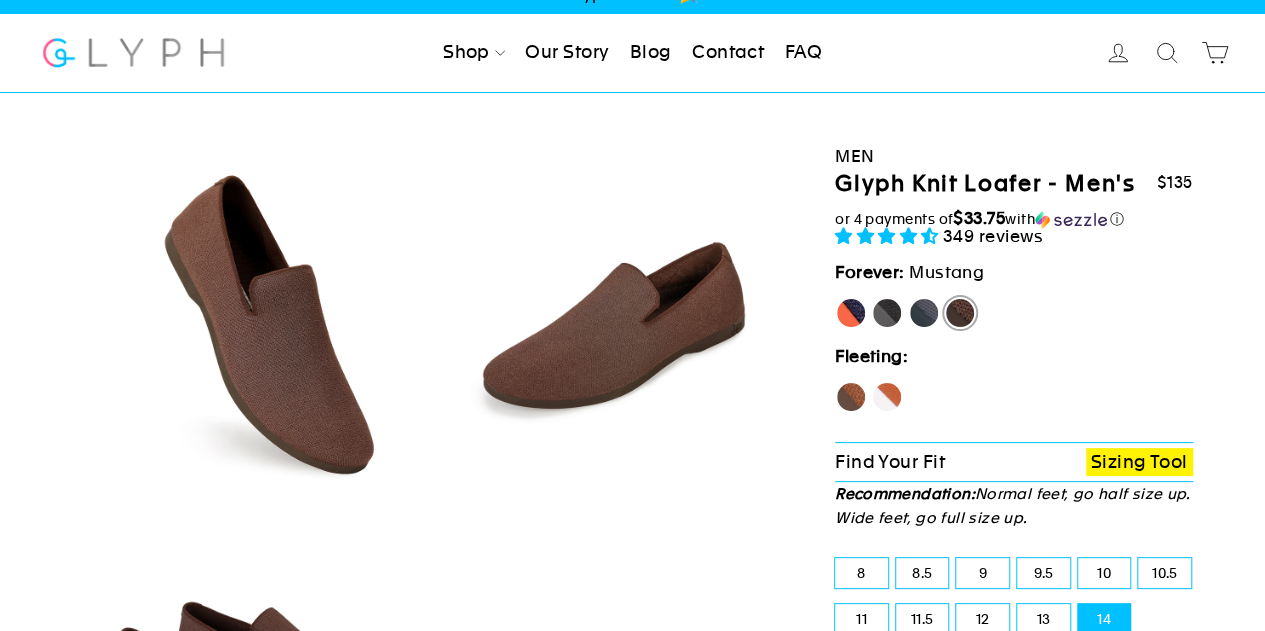 scroll, scrollTop: 34, scrollLeft: 0, axis: vertical 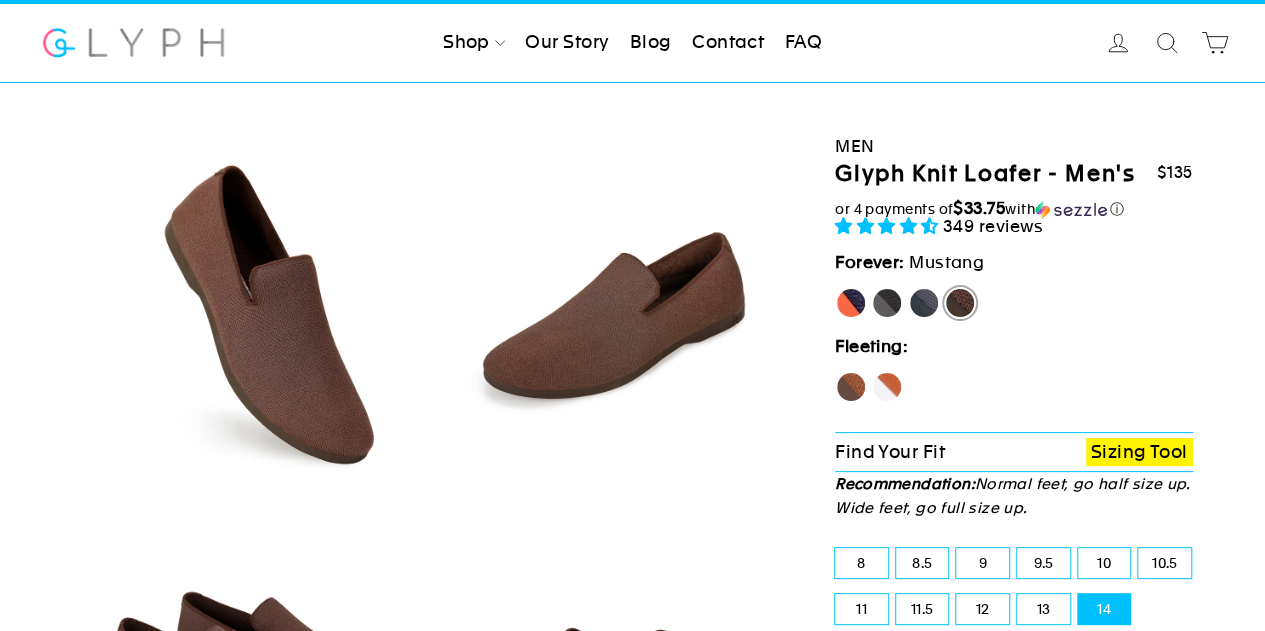 click on "Log in" at bounding box center [1118, 42] 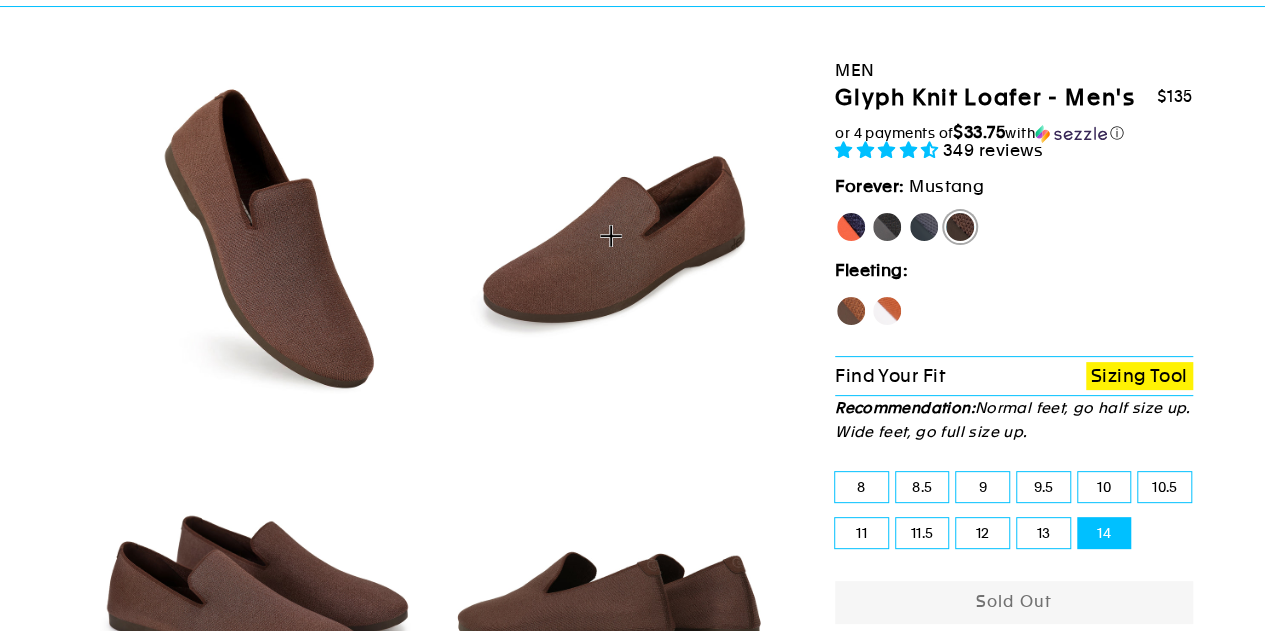 scroll, scrollTop: 0, scrollLeft: 0, axis: both 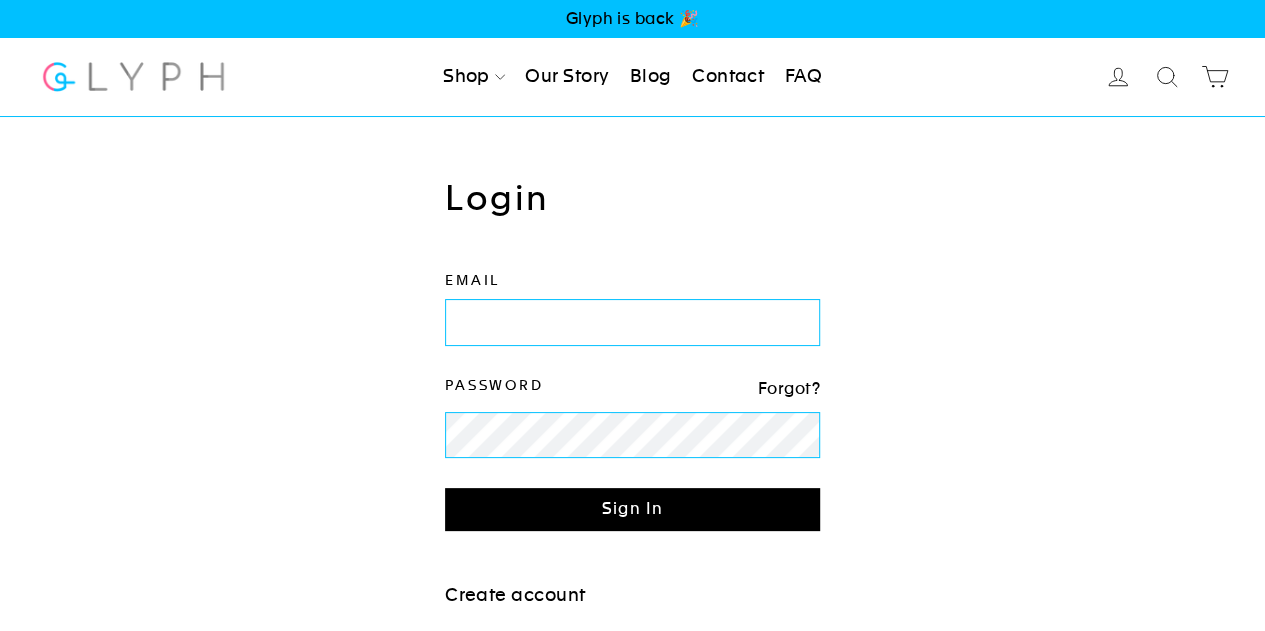 click on "Login
We've sent you an email with a link to update your password.
Email
Password
Forgot?
Sign In
Create account
Reset your password
We will send you an email to reset your password.
Email
Submit
Cancel" at bounding box center [617, 403] 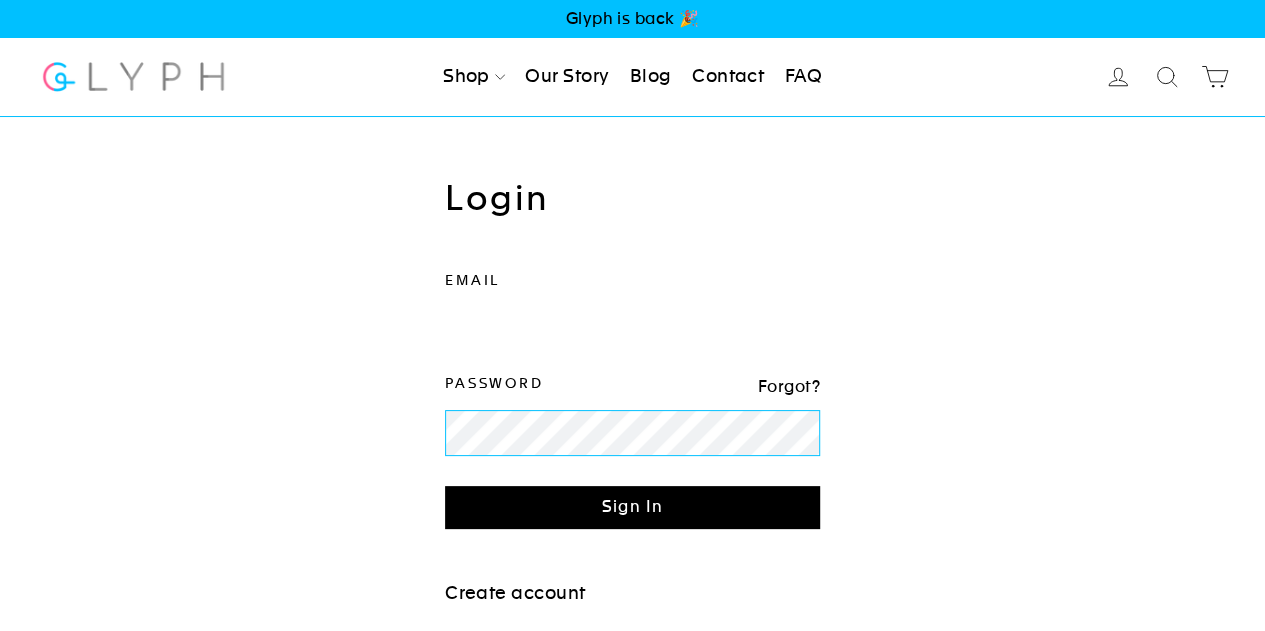 click on "Email" at bounding box center (632, 321) 